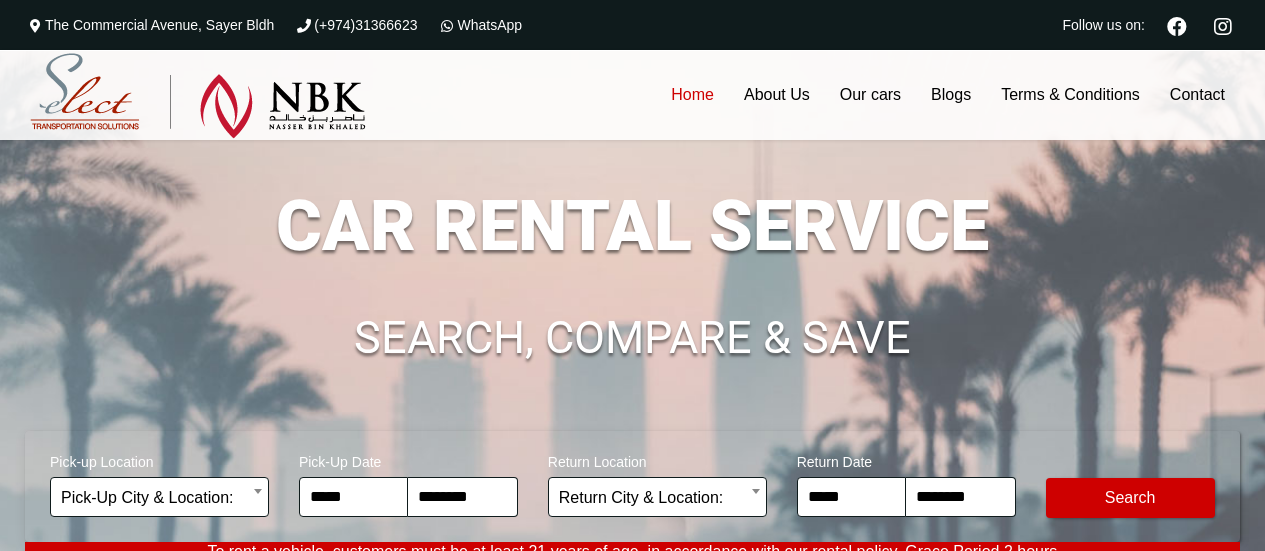 scroll, scrollTop: 0, scrollLeft: 0, axis: both 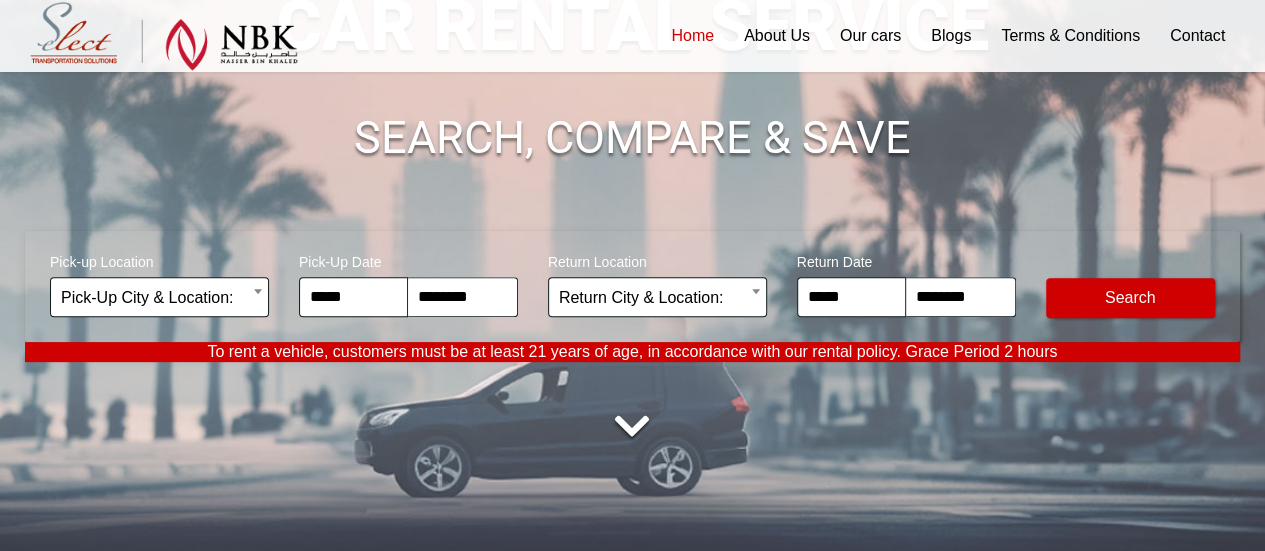 click on "**********" at bounding box center [632, 3532] 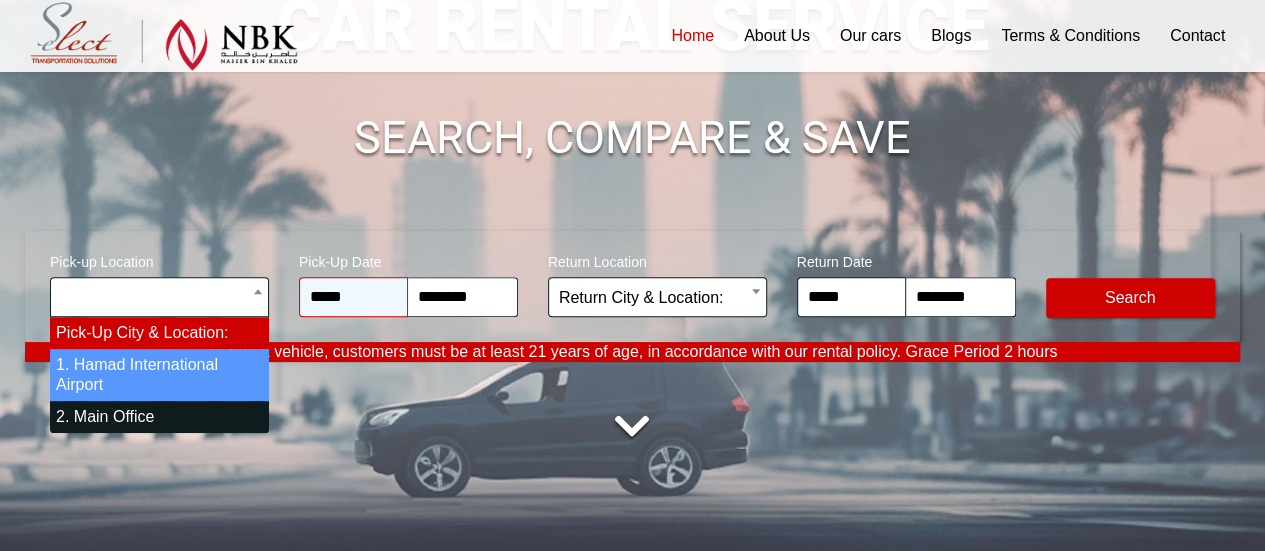 select on "*" 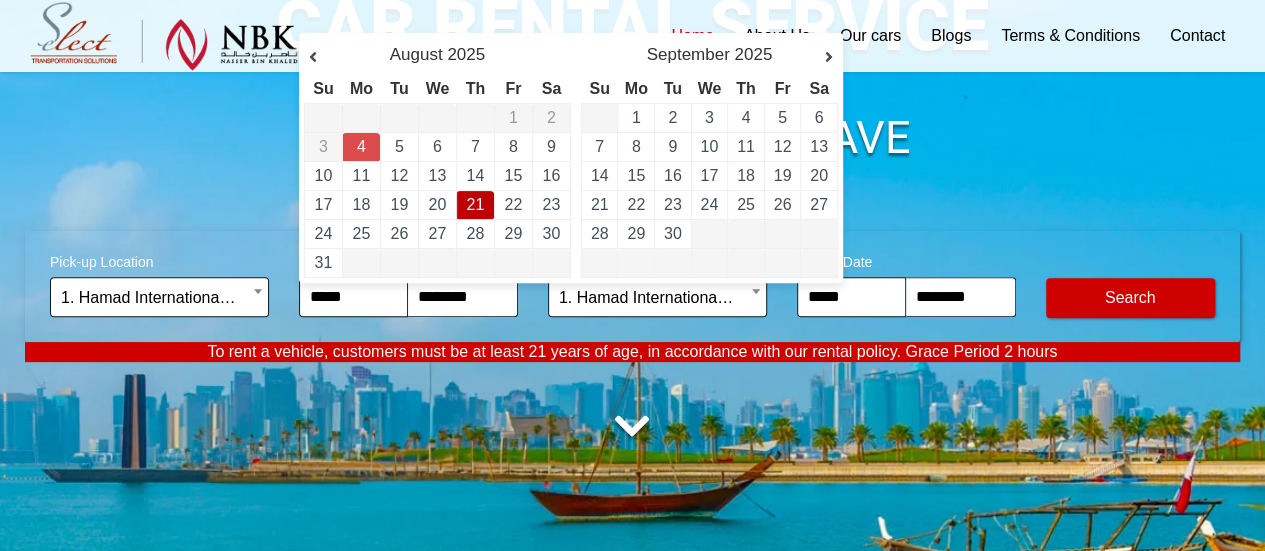 click on "21" at bounding box center (475, 204) 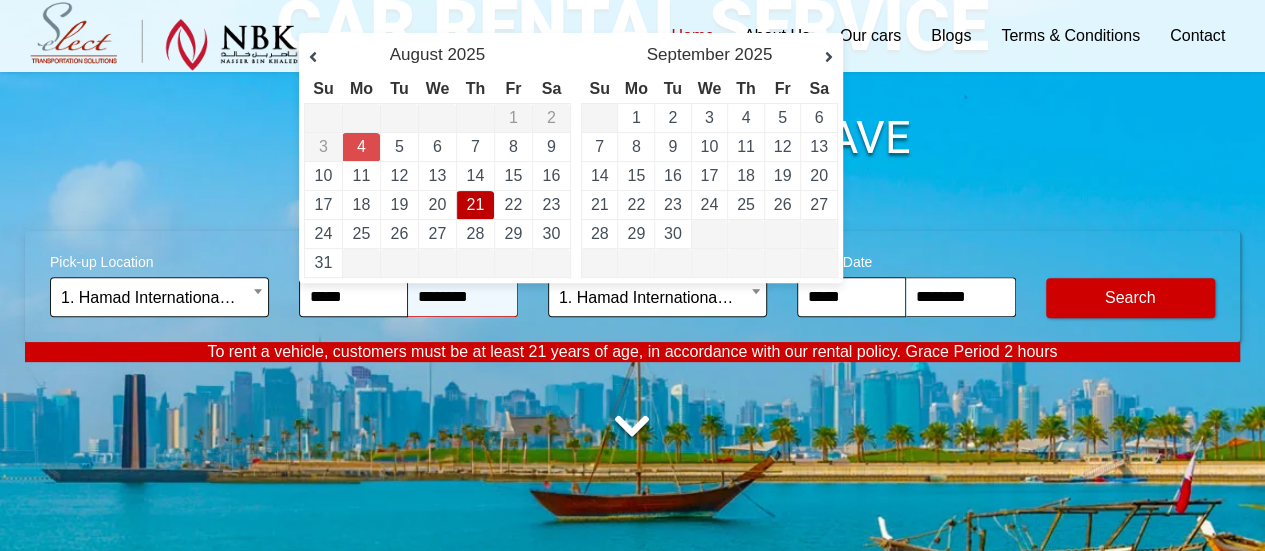 type on "**********" 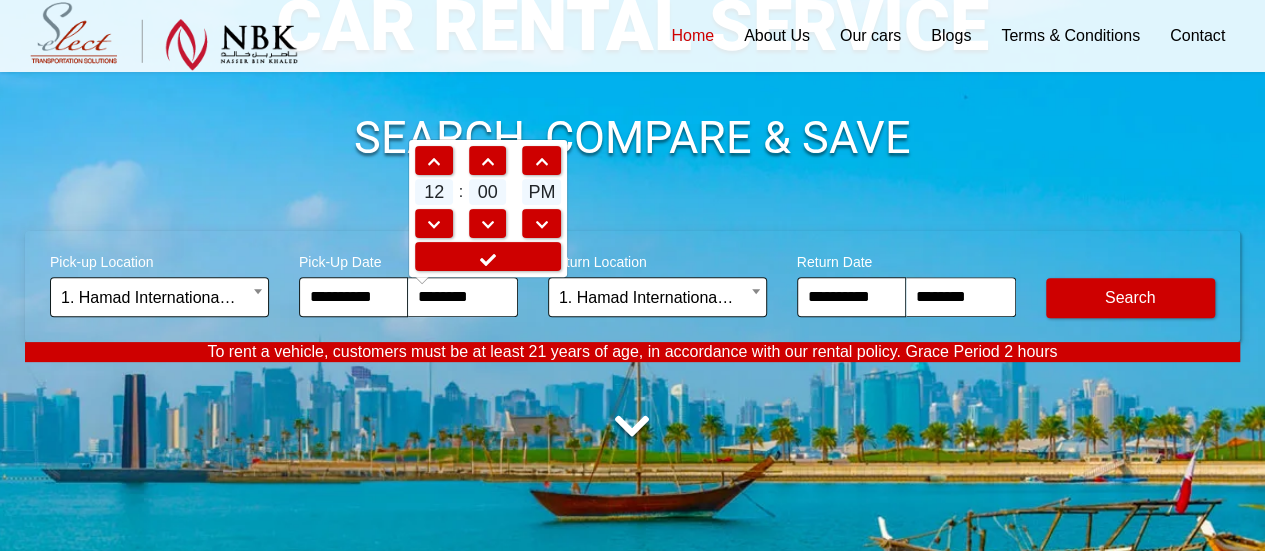 click at bounding box center [488, 225] 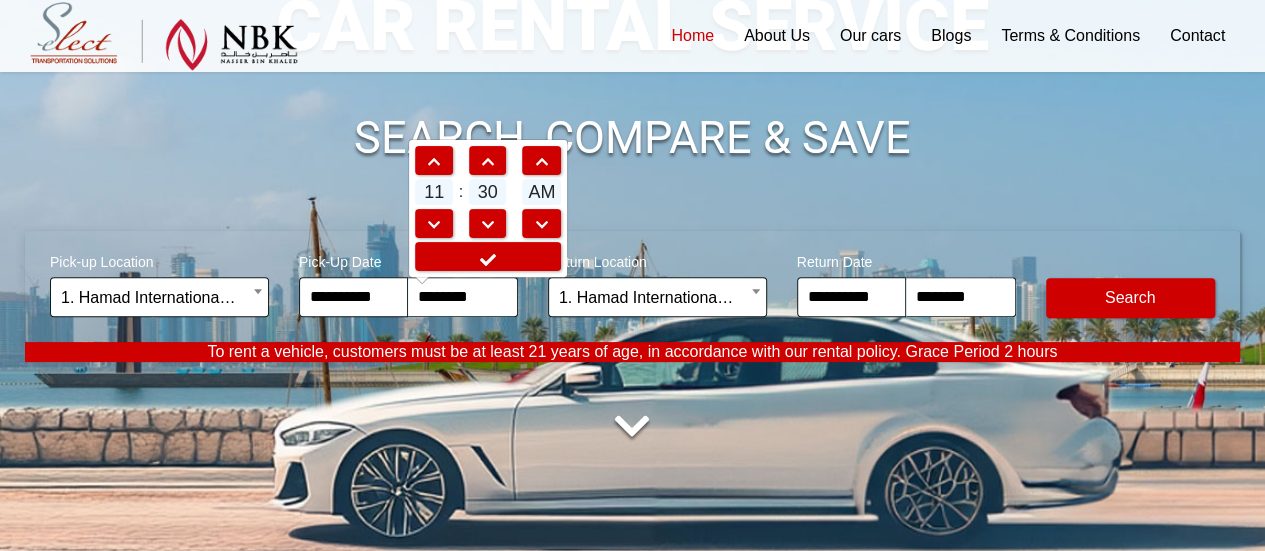 click on "**********" at bounding box center (632, 206) 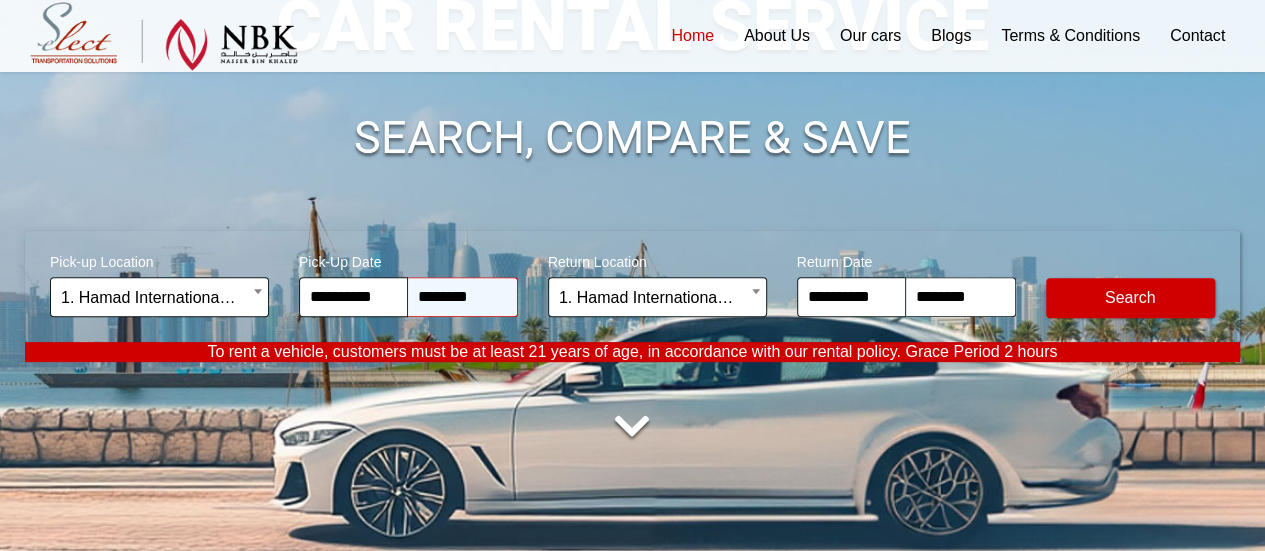 click on "********" at bounding box center [462, 297] 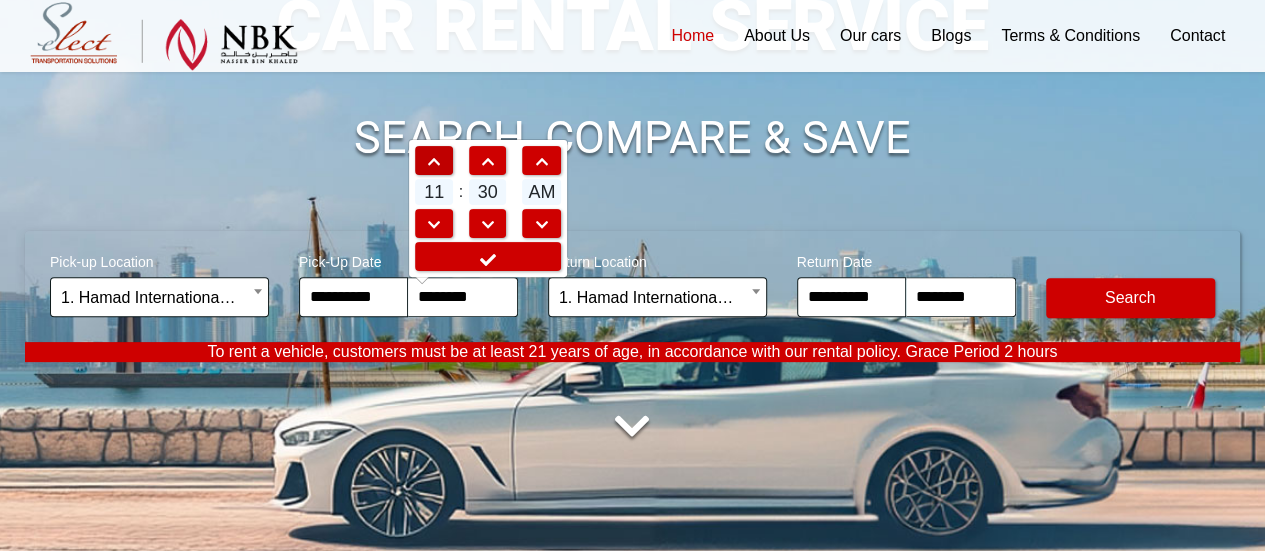 click at bounding box center [434, 162] 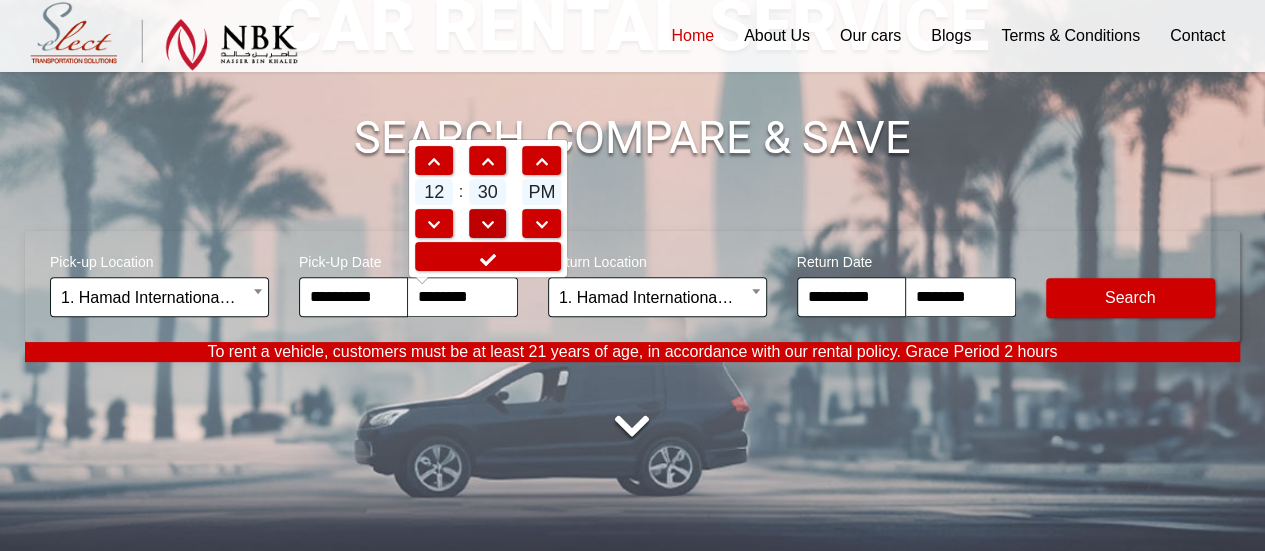 click at bounding box center (488, 225) 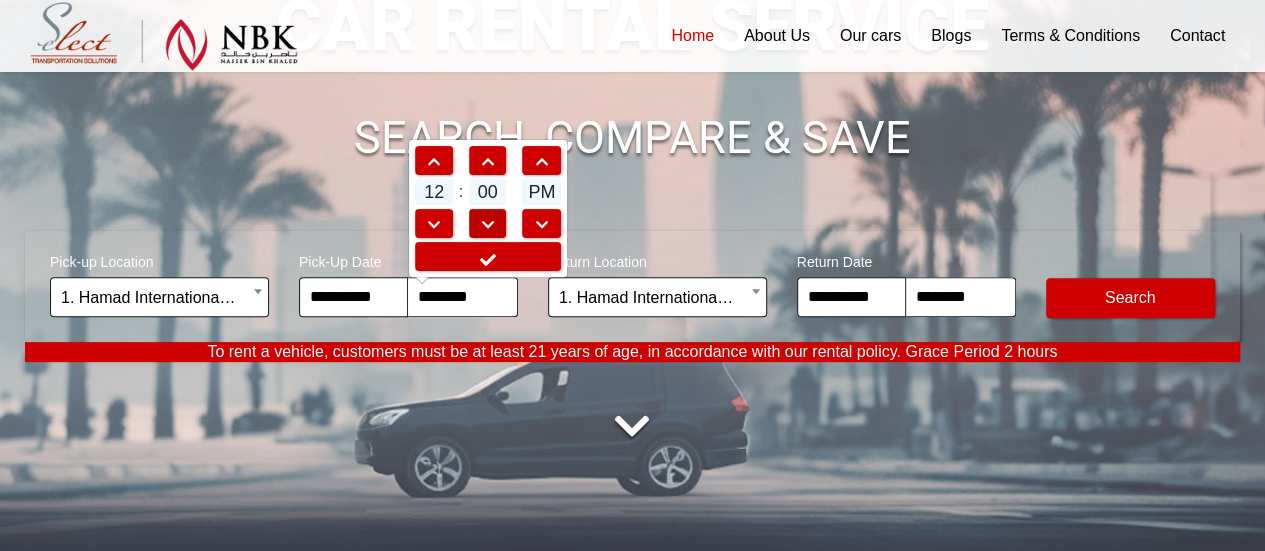 type on "********" 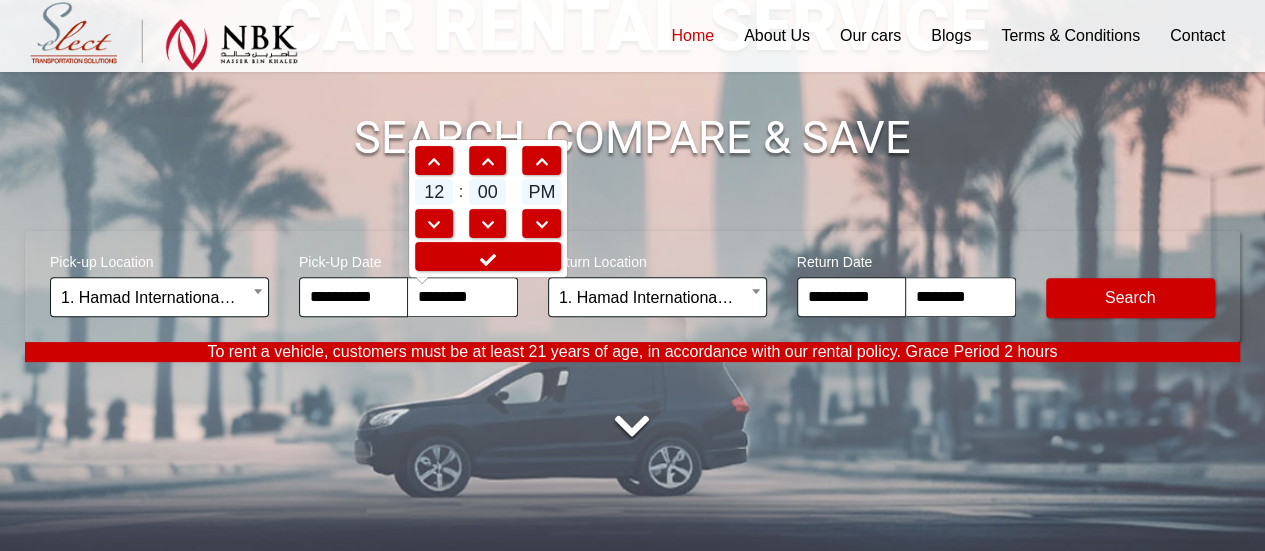 click at bounding box center (632, 427) 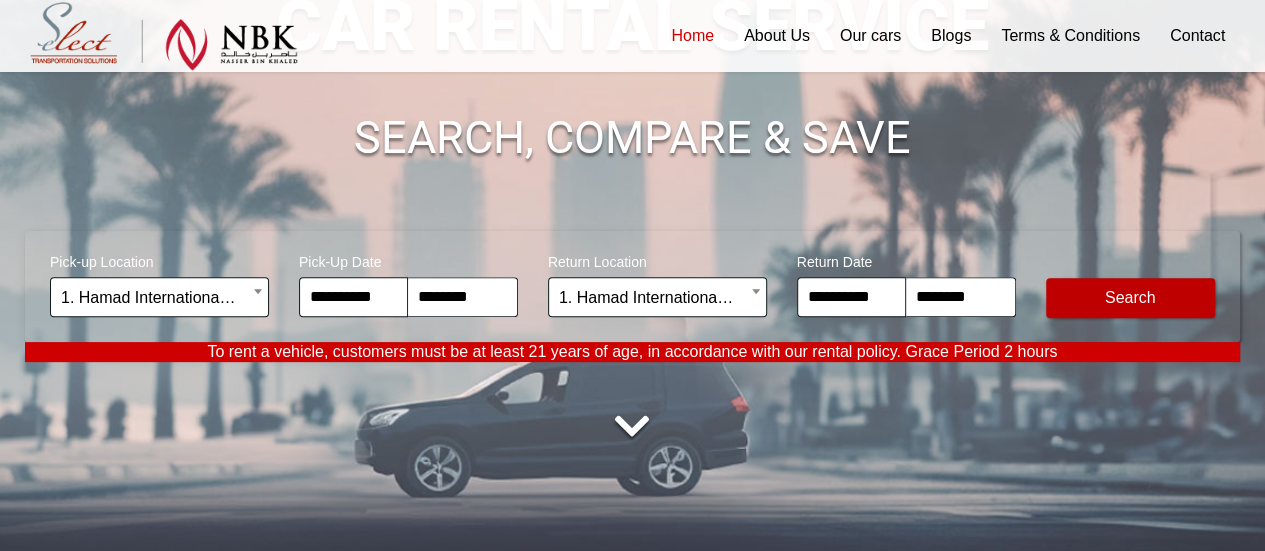 click on "Modify Search" at bounding box center (1130, 298) 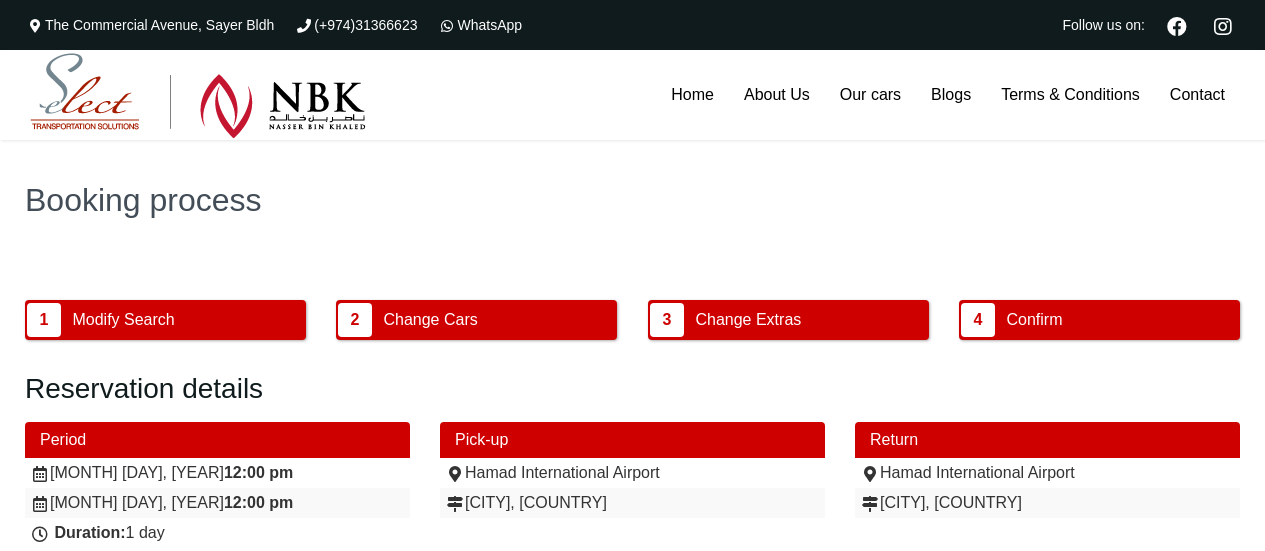 scroll, scrollTop: 128, scrollLeft: 0, axis: vertical 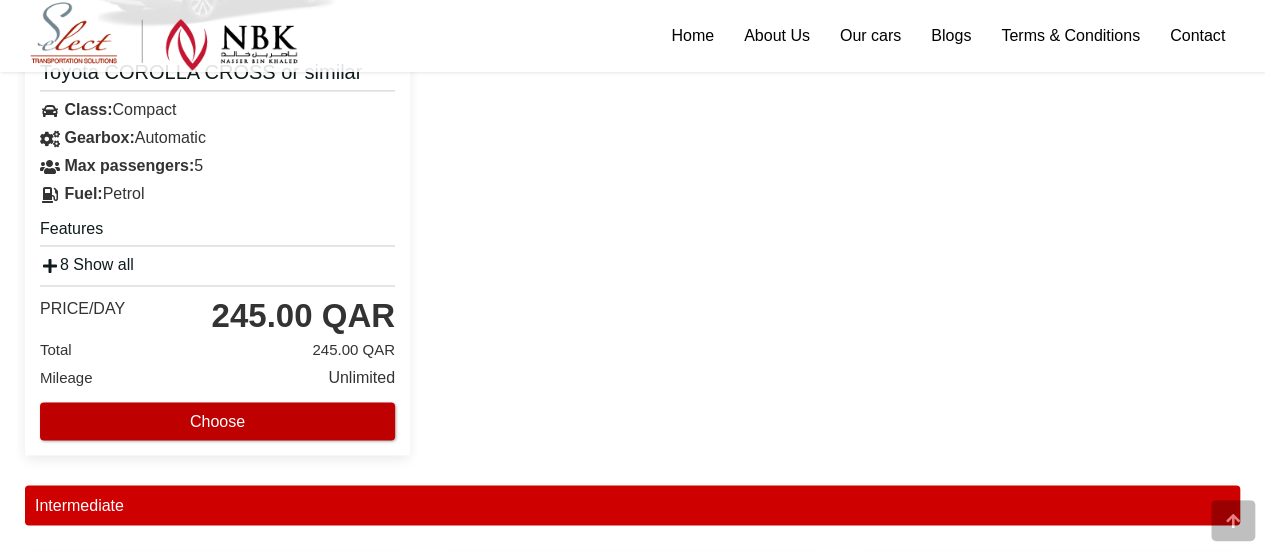 click on "Choose" at bounding box center (217, 421) 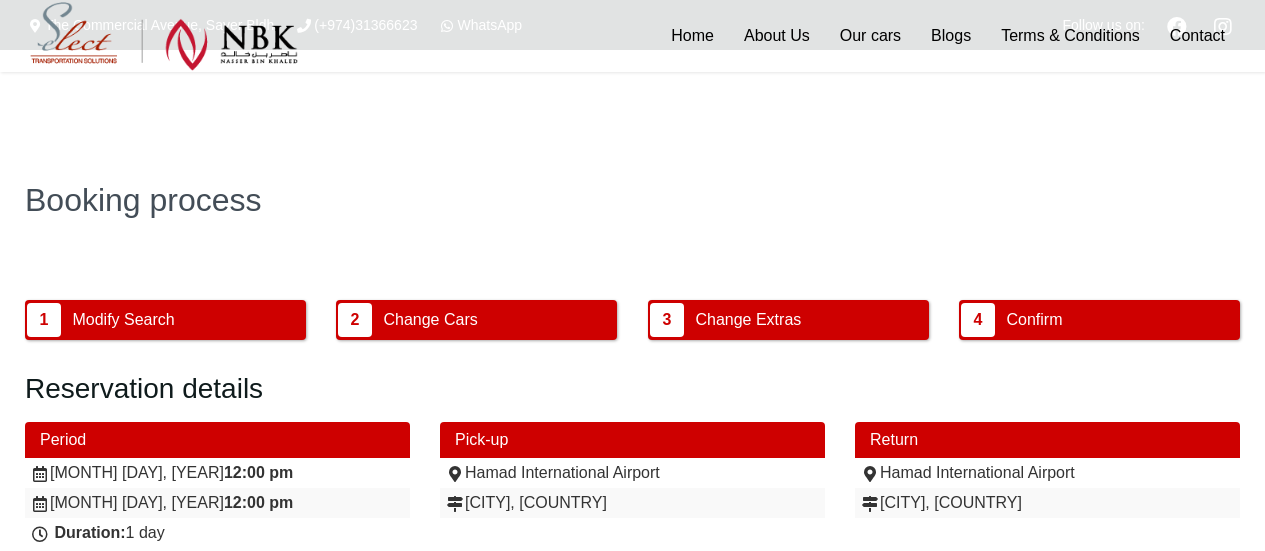 scroll, scrollTop: 300, scrollLeft: 0, axis: vertical 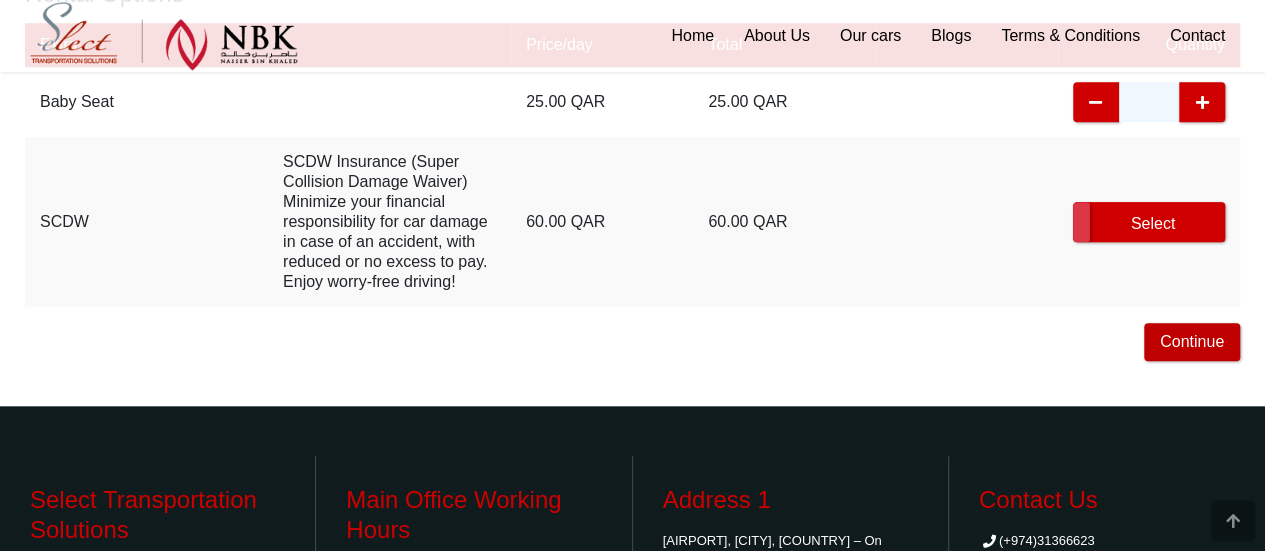 click on "Continue" at bounding box center (1192, 342) 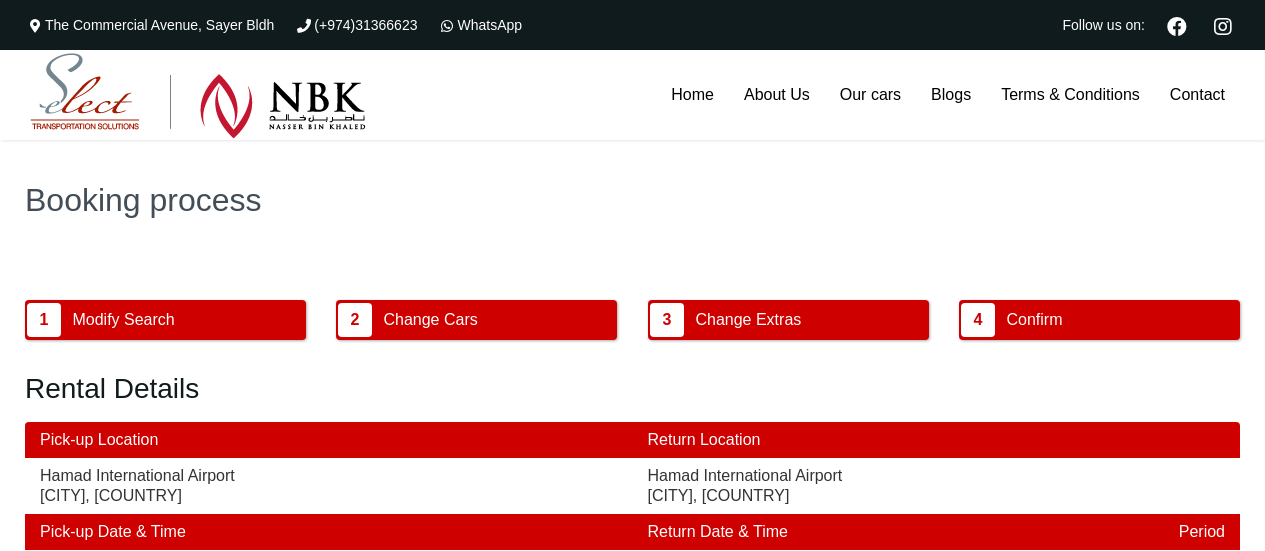 scroll, scrollTop: 0, scrollLeft: 0, axis: both 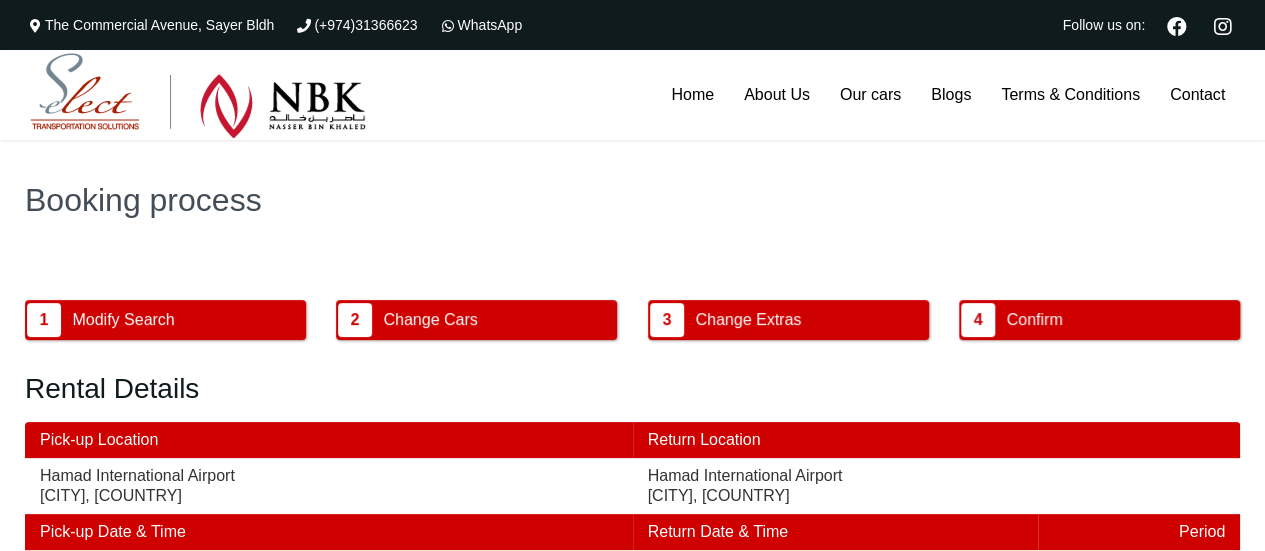 click at bounding box center [198, 96] 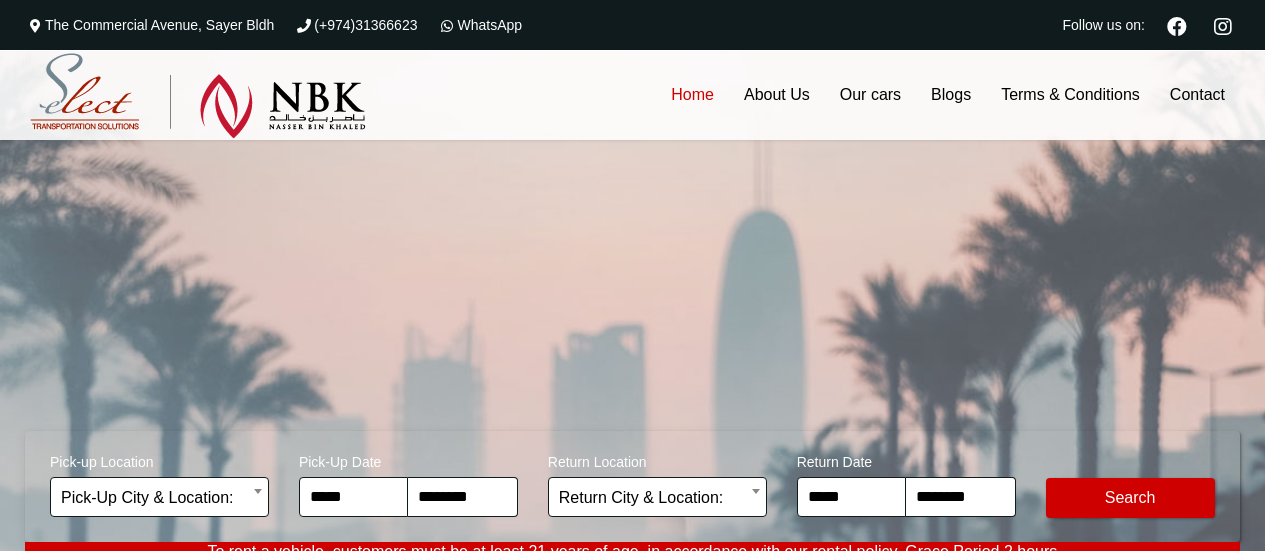 scroll, scrollTop: 0, scrollLeft: 0, axis: both 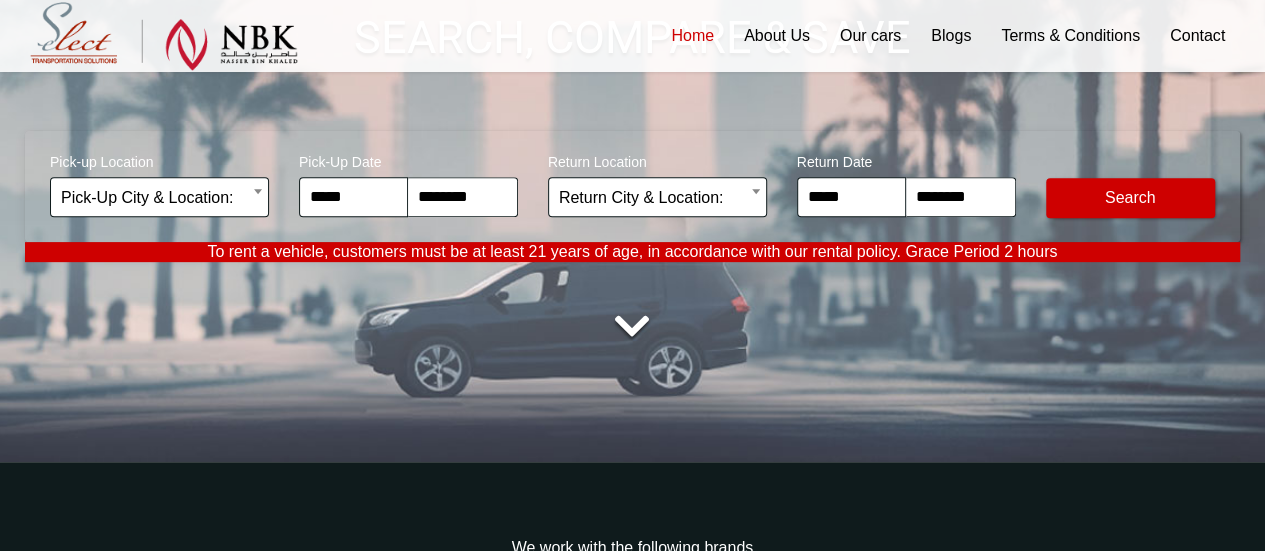click on "**********" at bounding box center (632, 3432) 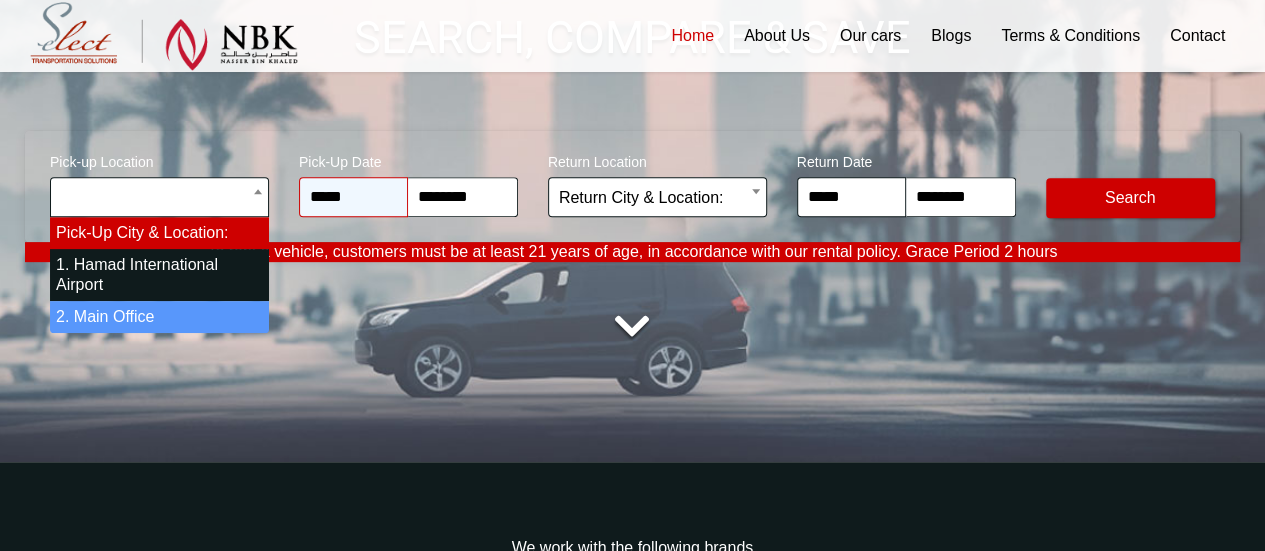 select on "*" 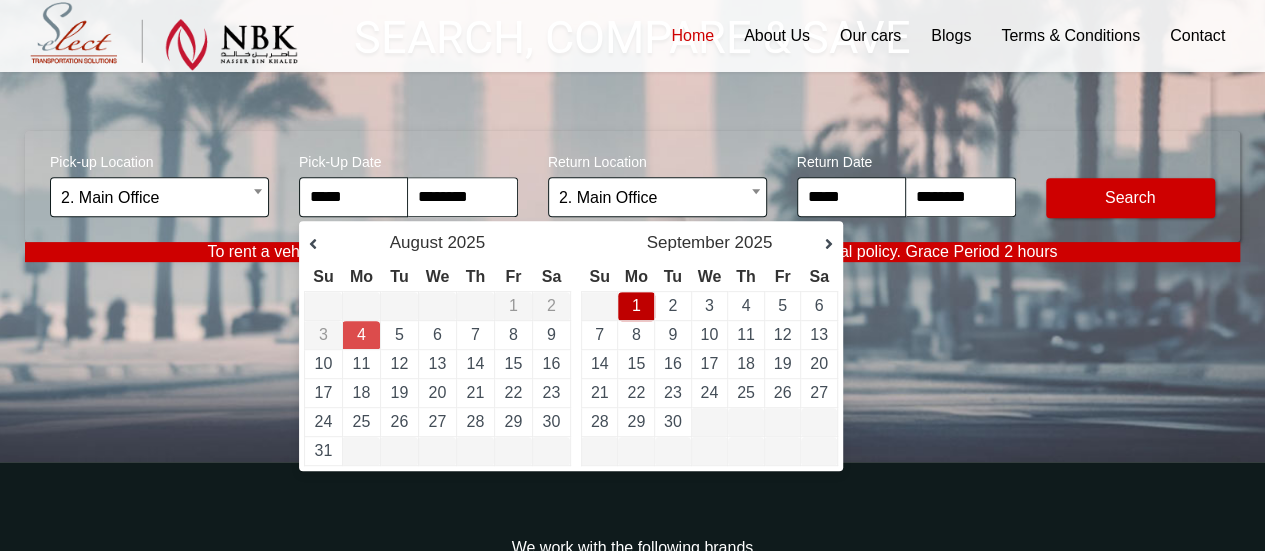 click on "1" at bounding box center (636, 305) 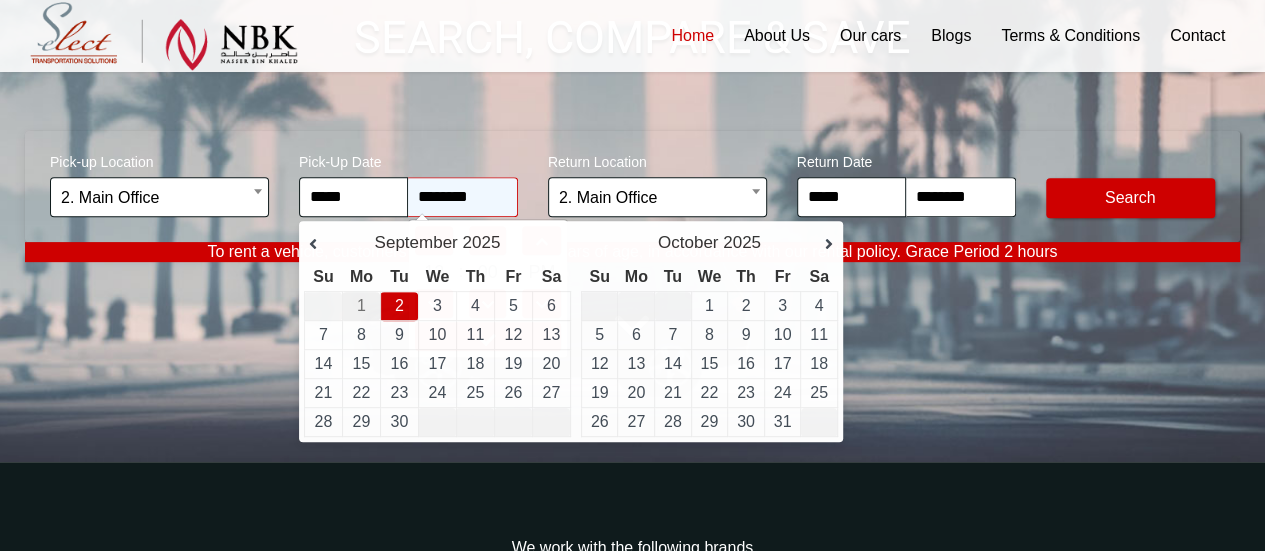 type on "**********" 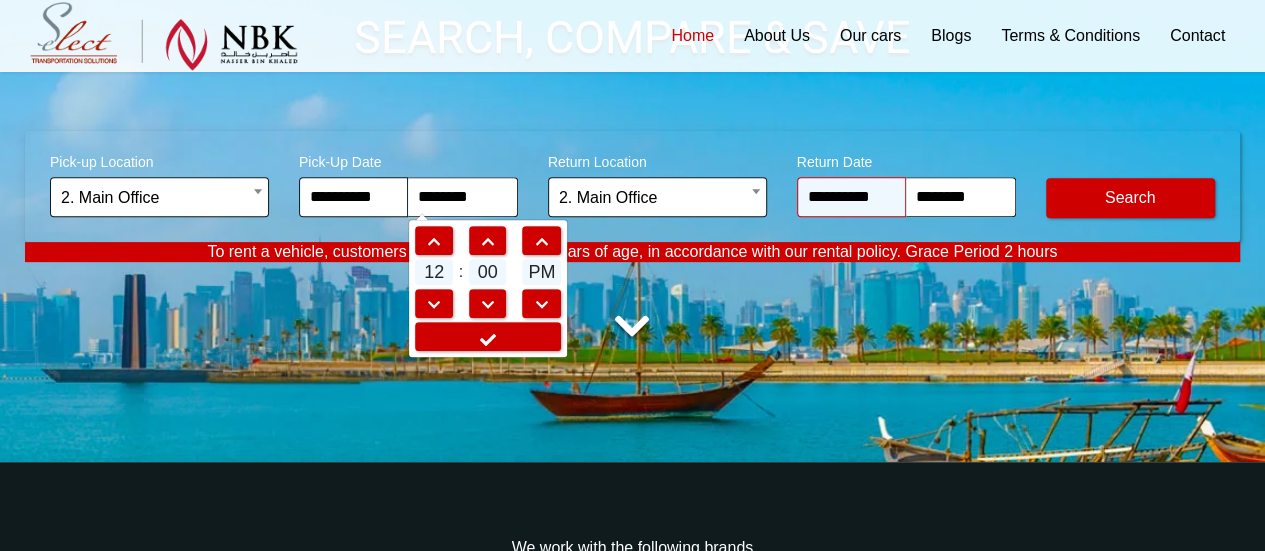 click on "**********" at bounding box center [851, 197] 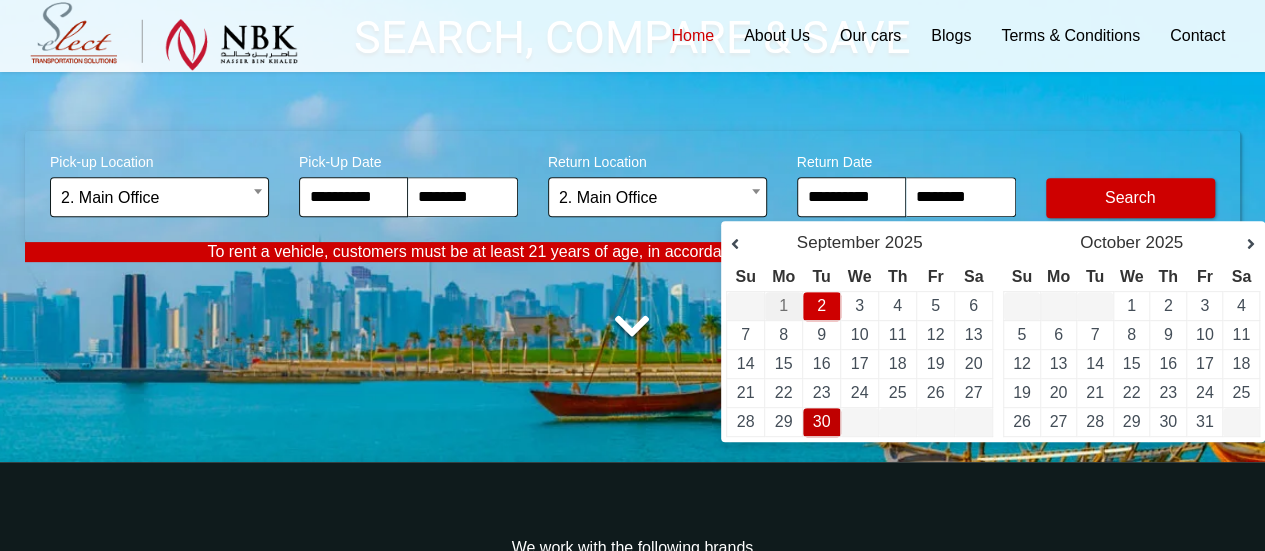 click on "30" at bounding box center [822, 421] 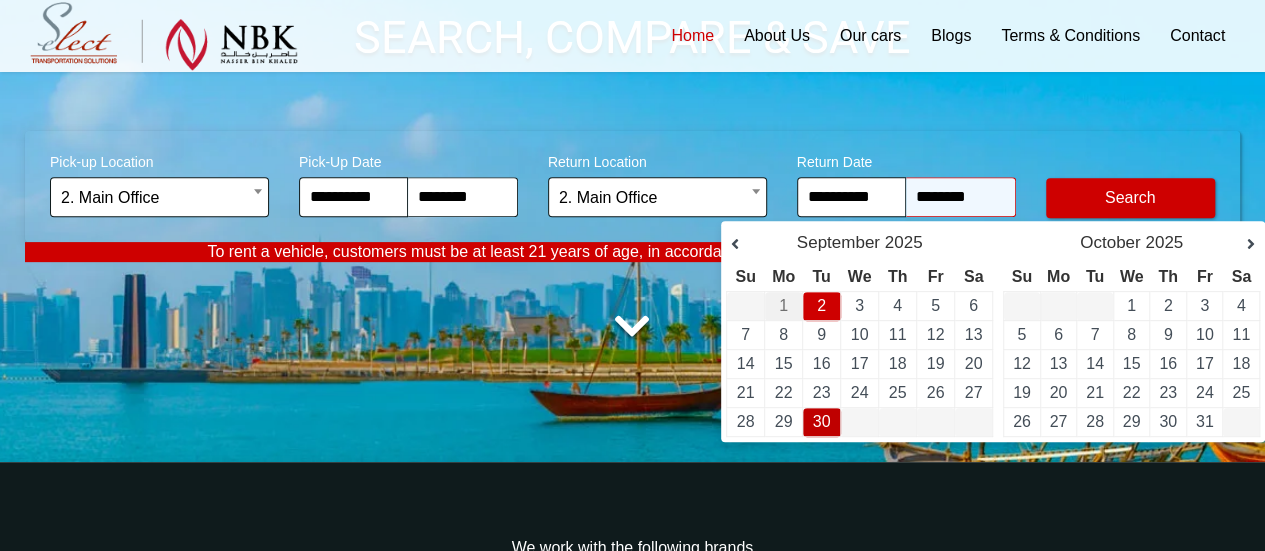type on "**********" 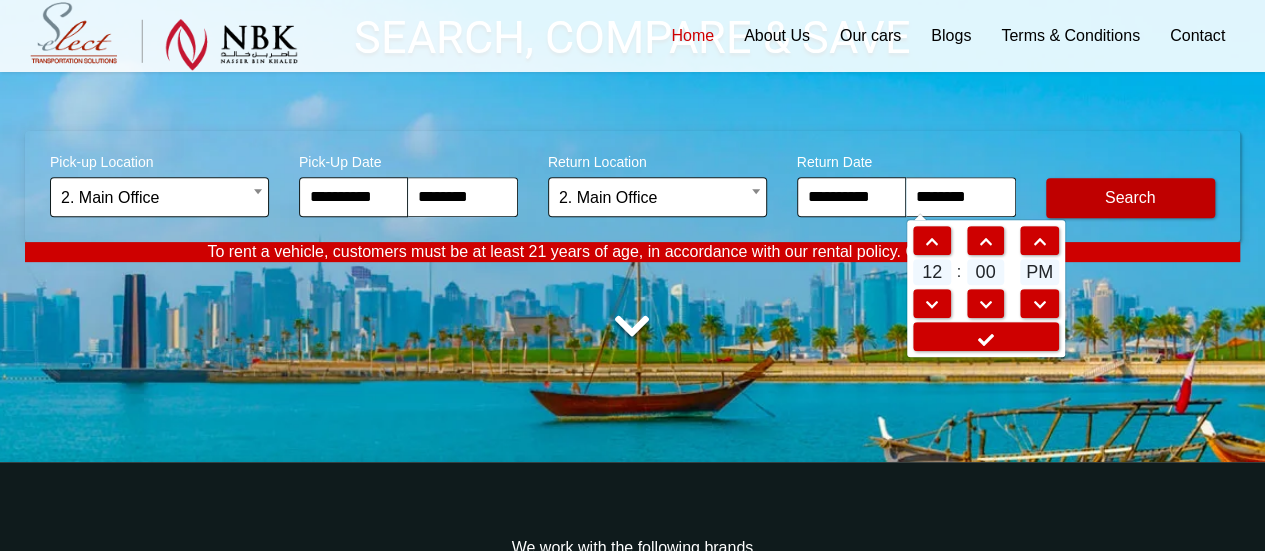 click on "Modify Search" at bounding box center [1130, 198] 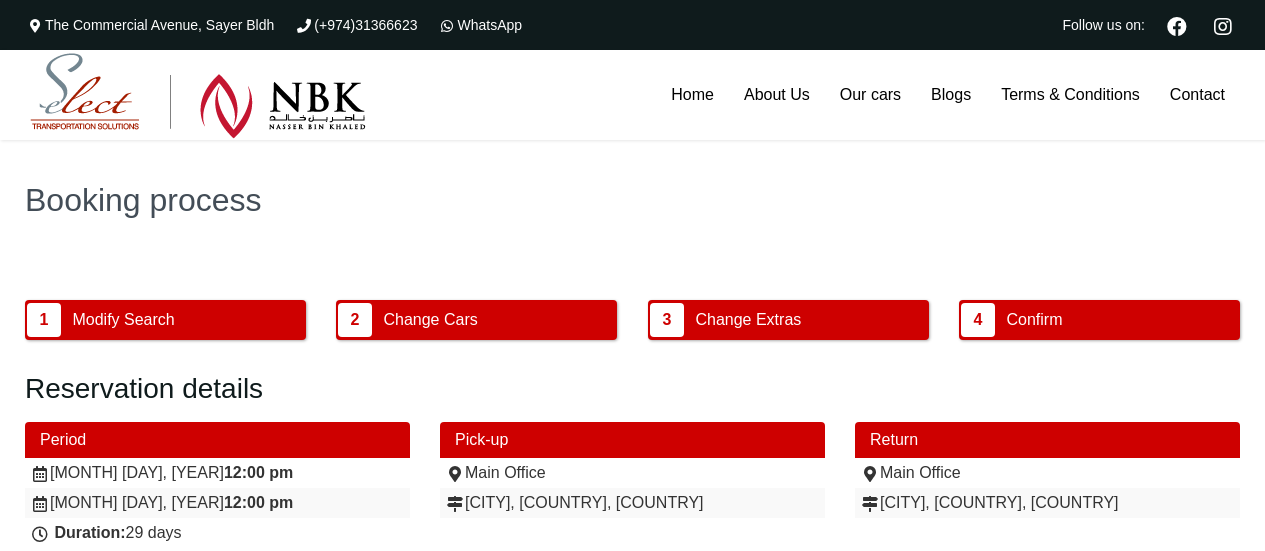scroll, scrollTop: 0, scrollLeft: 0, axis: both 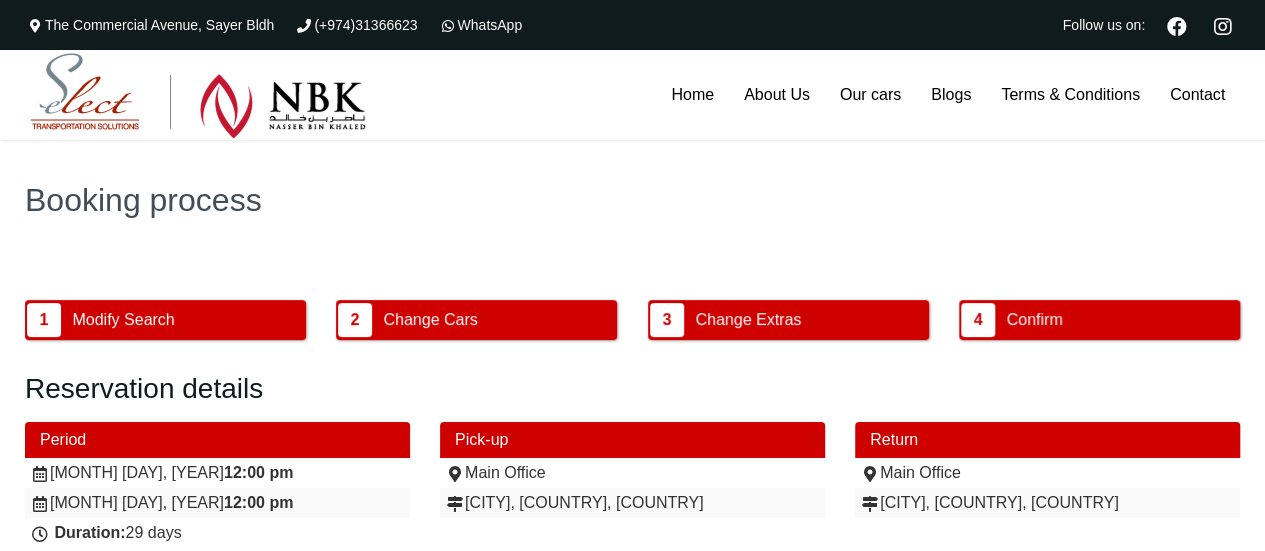 click at bounding box center [198, 96] 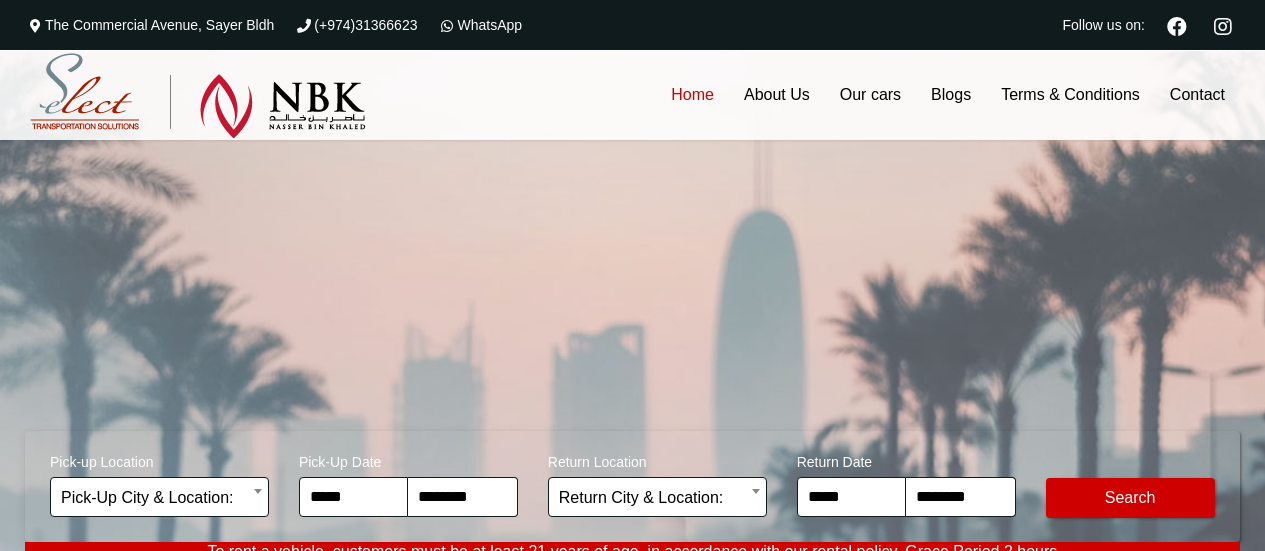 scroll, scrollTop: 0, scrollLeft: 0, axis: both 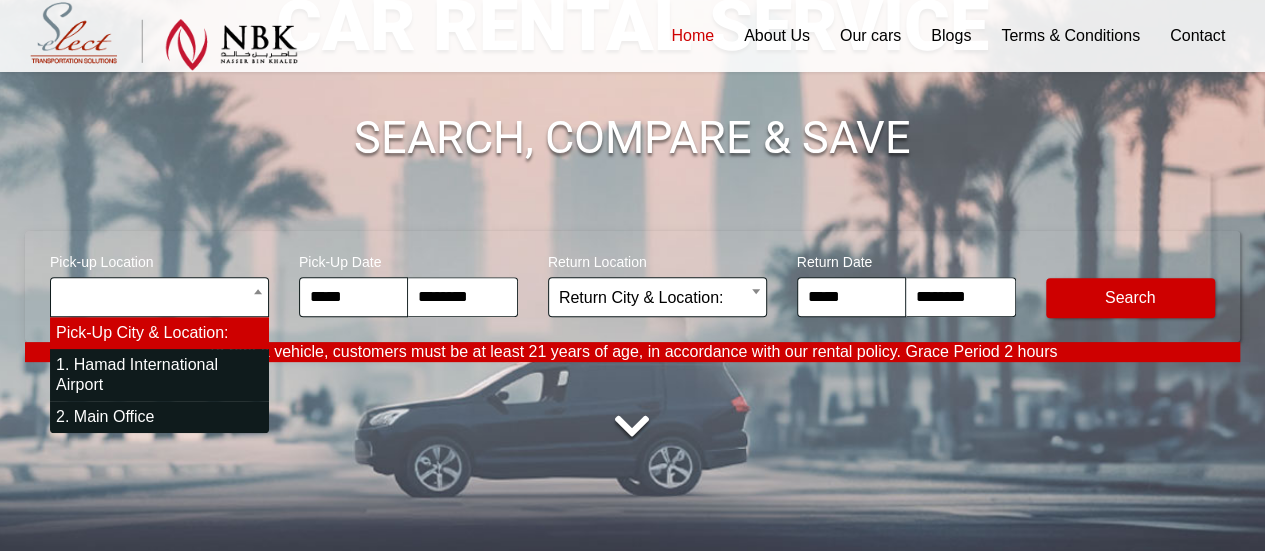 click on "**********" at bounding box center [632, 3532] 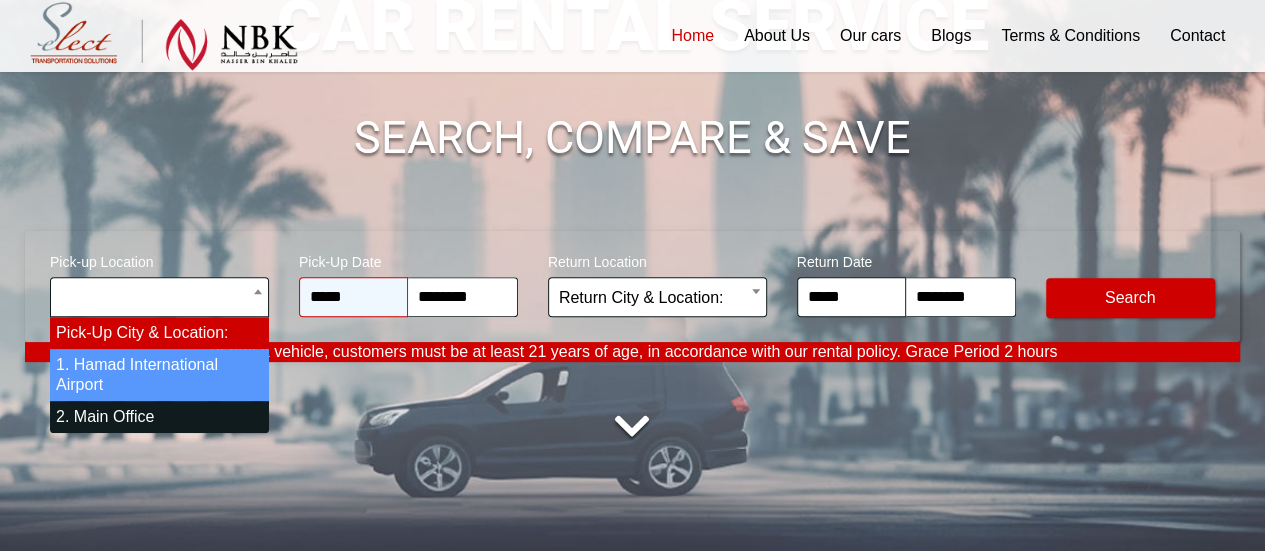 select on "*" 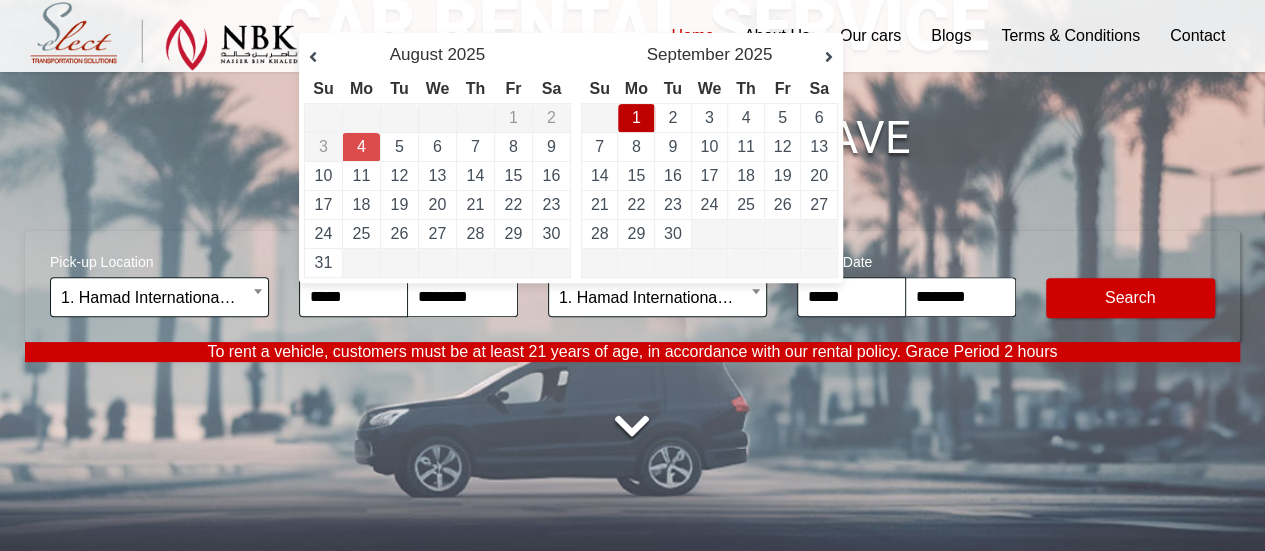 click on "1" at bounding box center (636, 118) 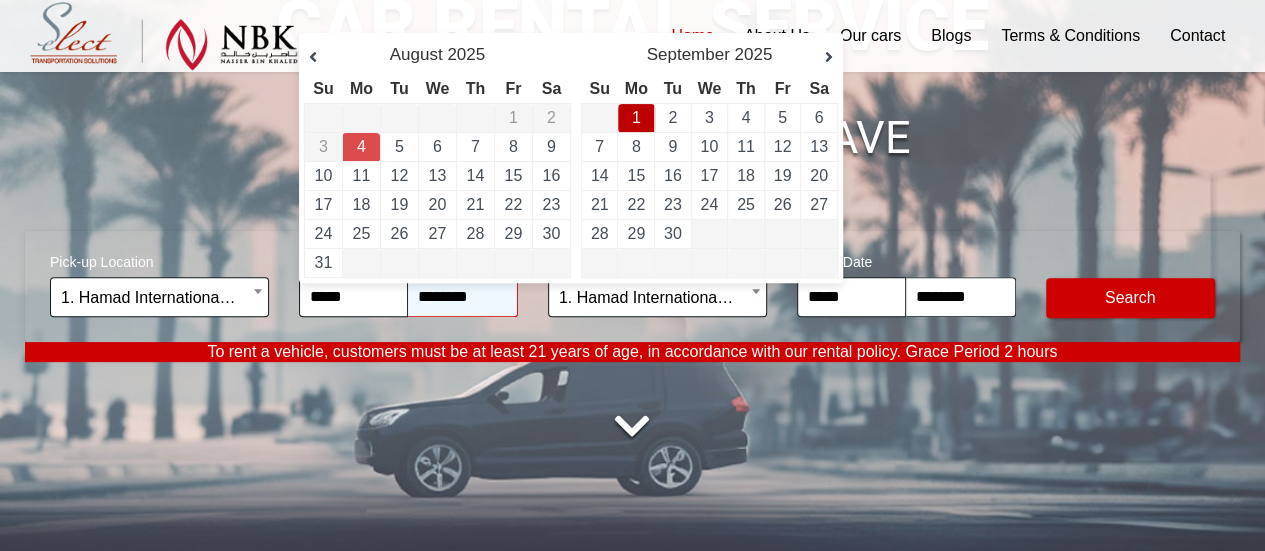 type on "**********" 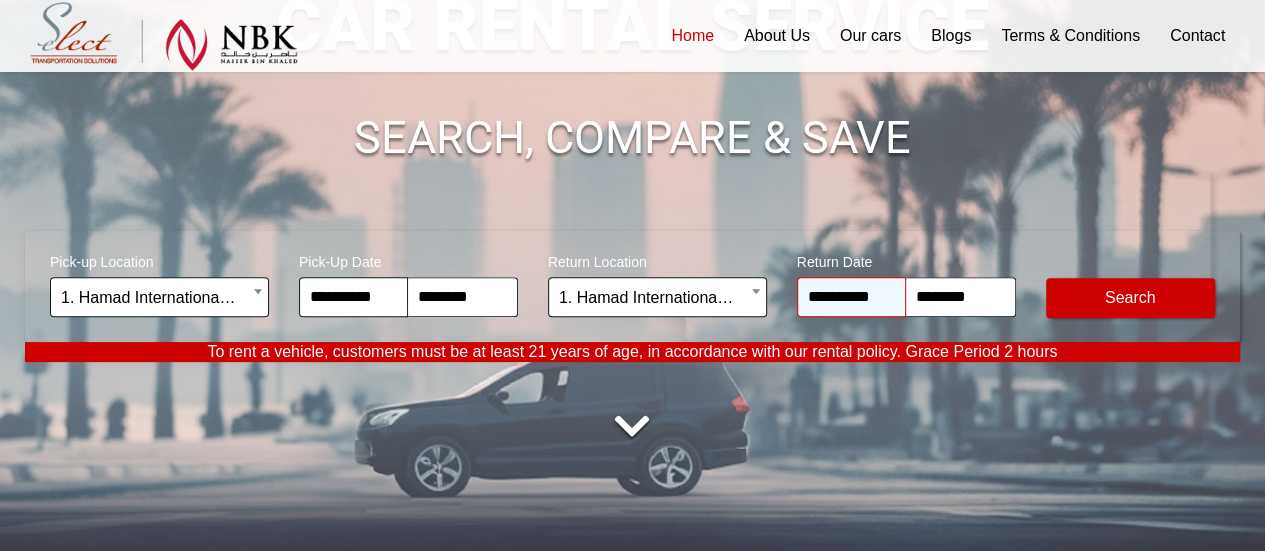 click on "**********" at bounding box center [851, 297] 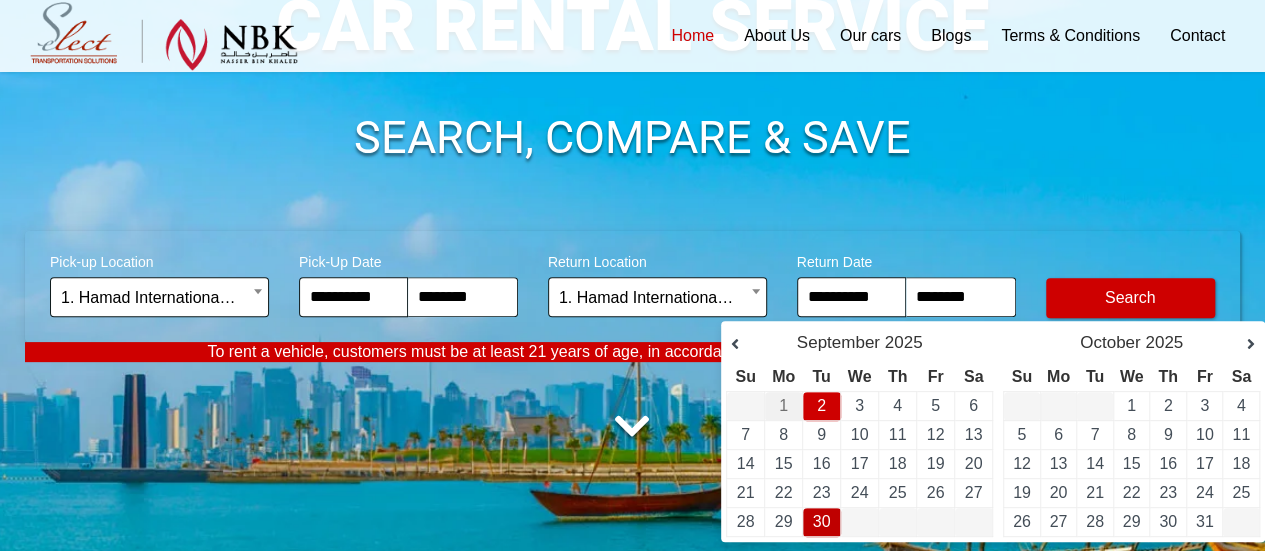 click on "30" at bounding box center (822, 521) 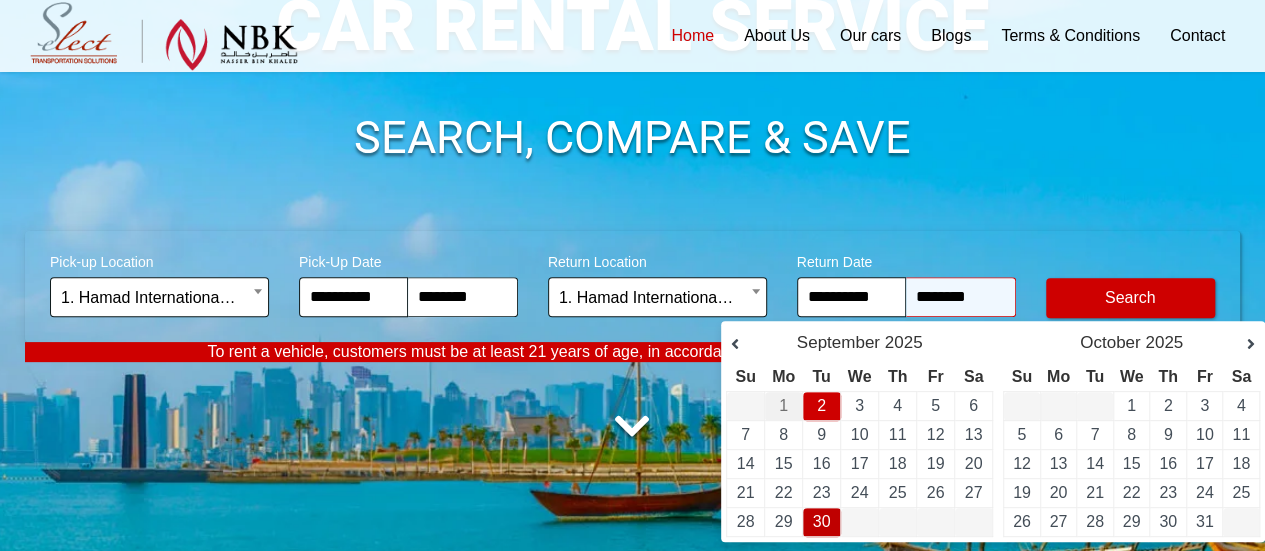 type on "**********" 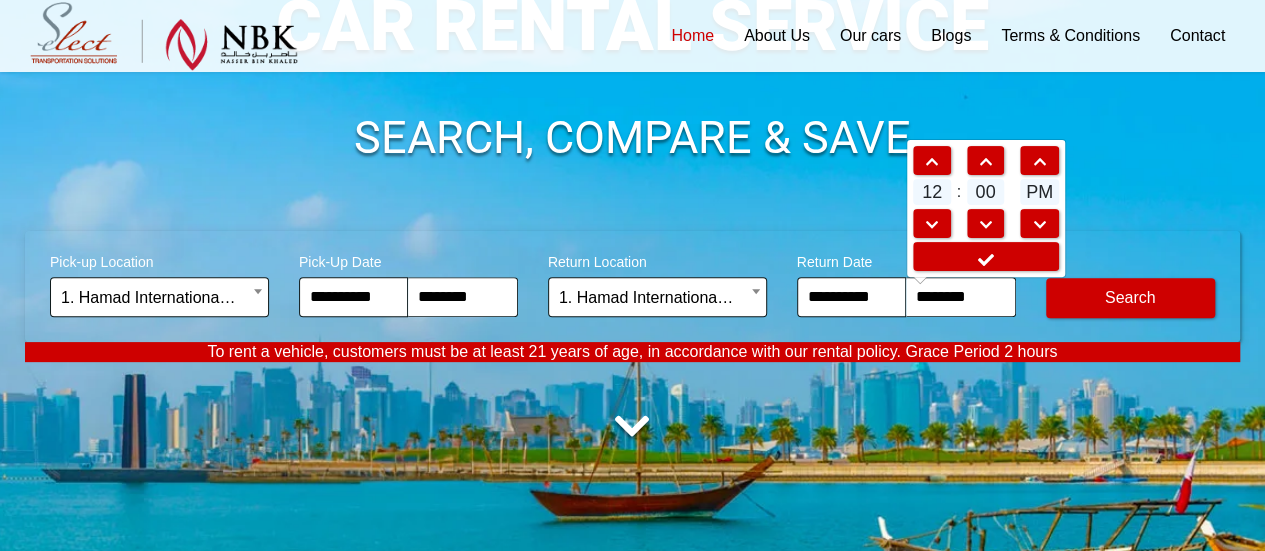 click on "**********" at bounding box center (632, 206) 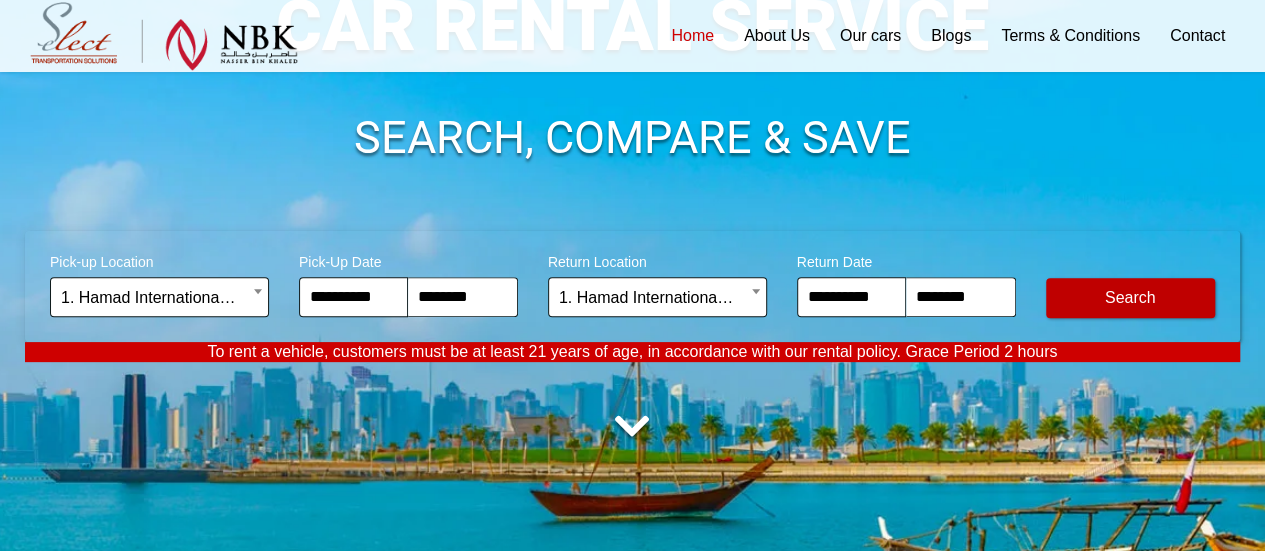 click on "Modify Search" at bounding box center [1130, 298] 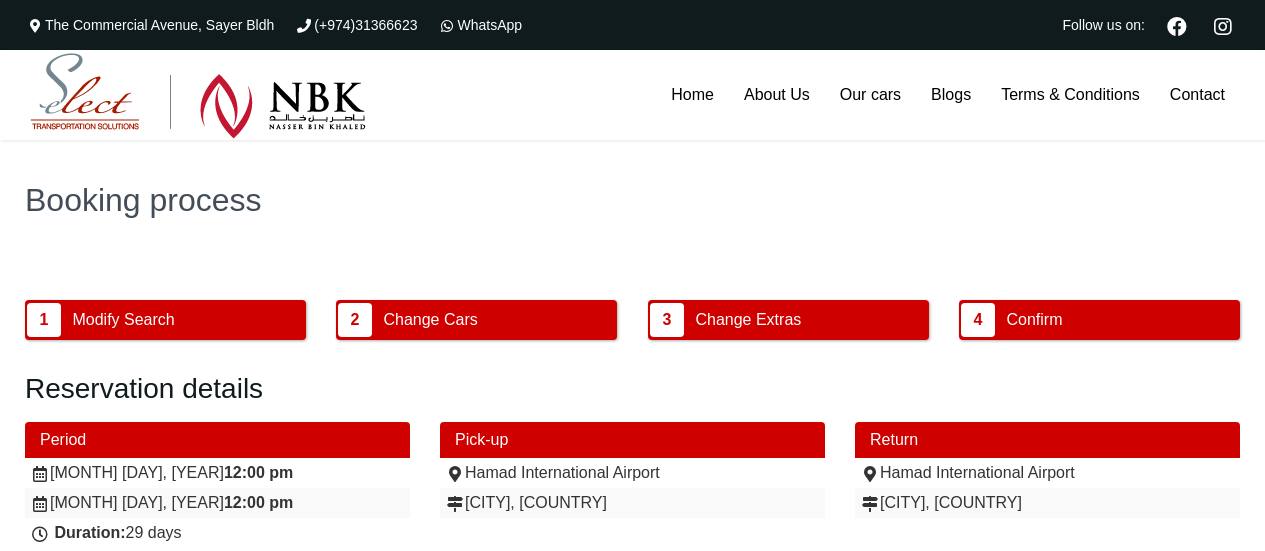 scroll, scrollTop: 0, scrollLeft: 0, axis: both 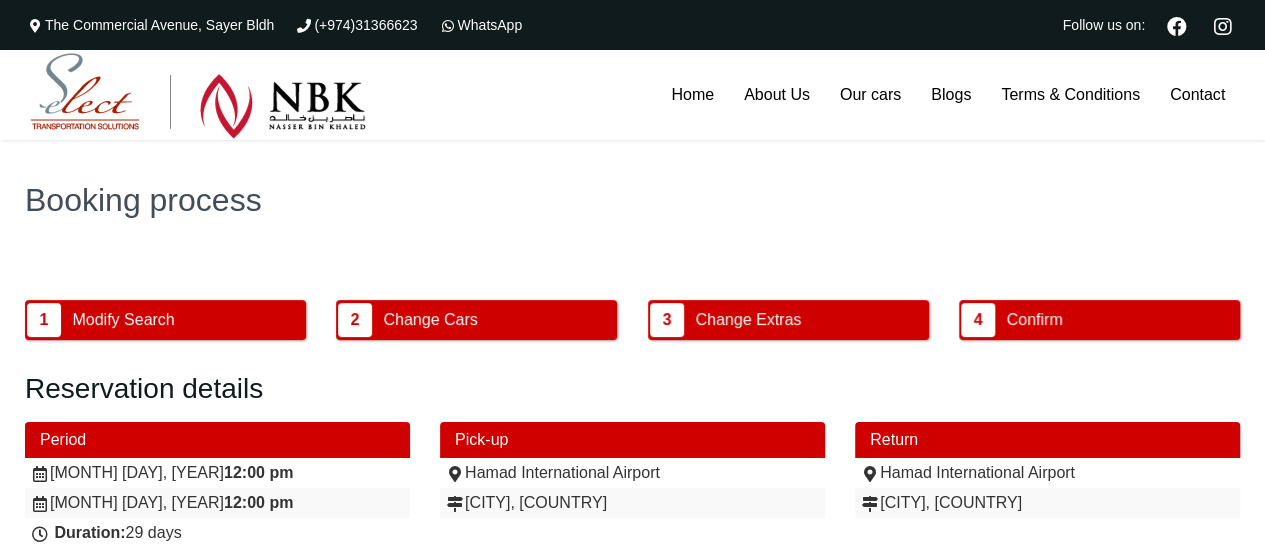 click at bounding box center [198, 96] 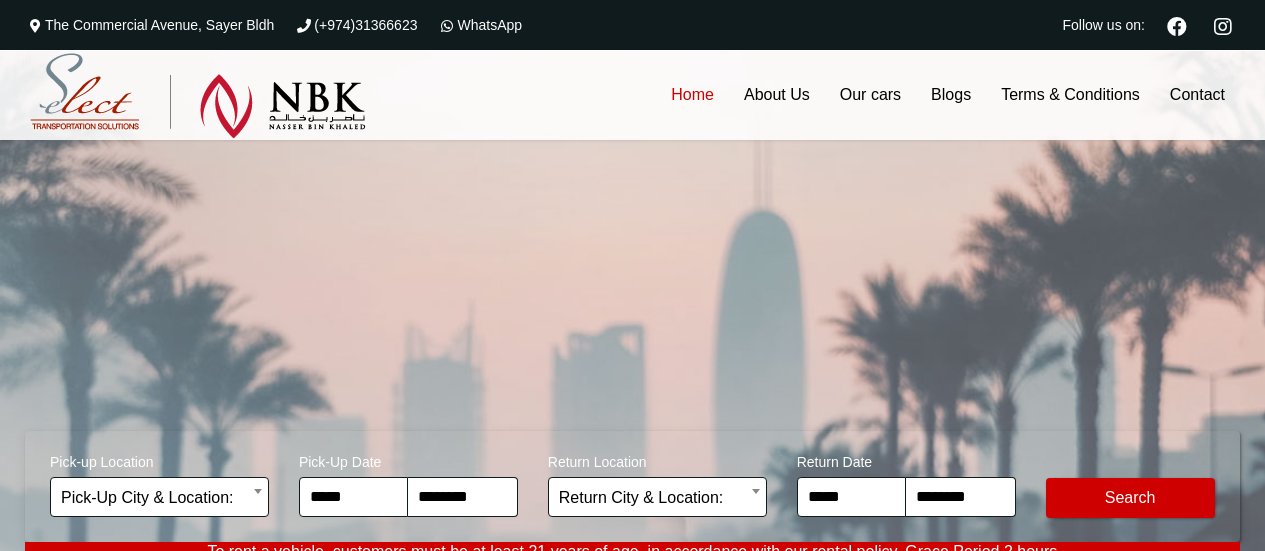 scroll, scrollTop: 0, scrollLeft: 0, axis: both 